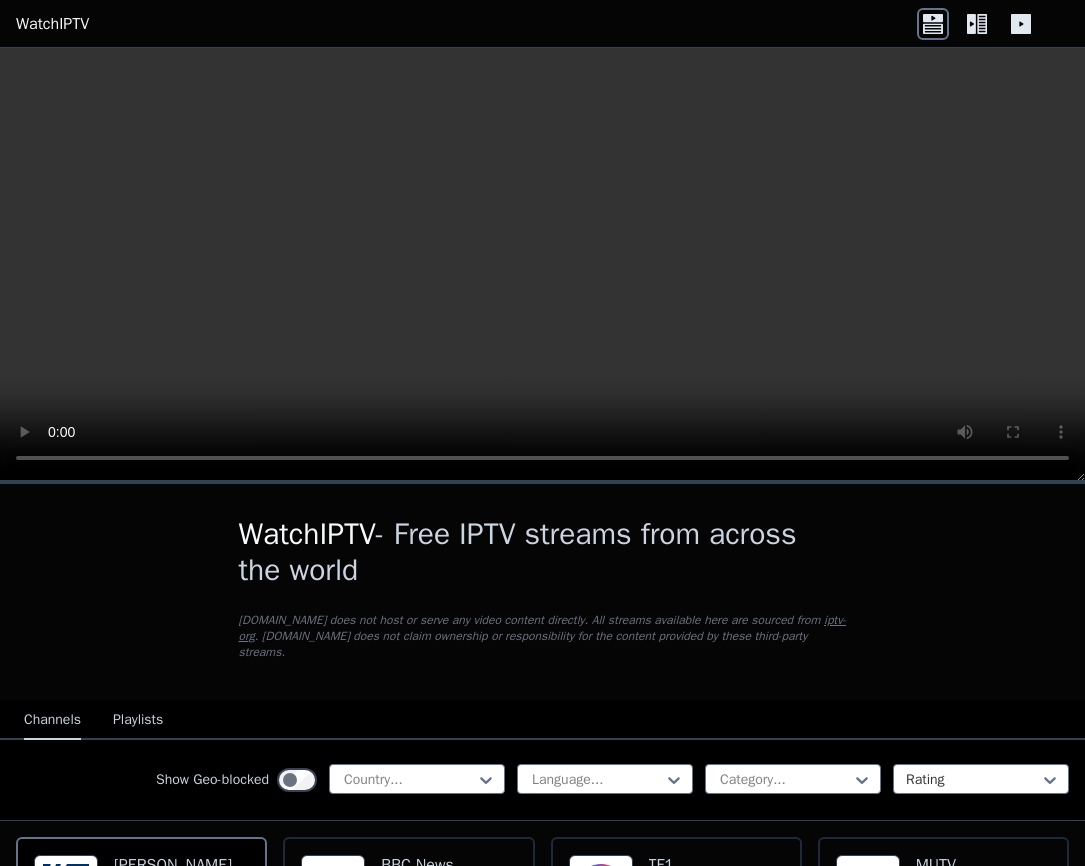 scroll, scrollTop: 0, scrollLeft: 0, axis: both 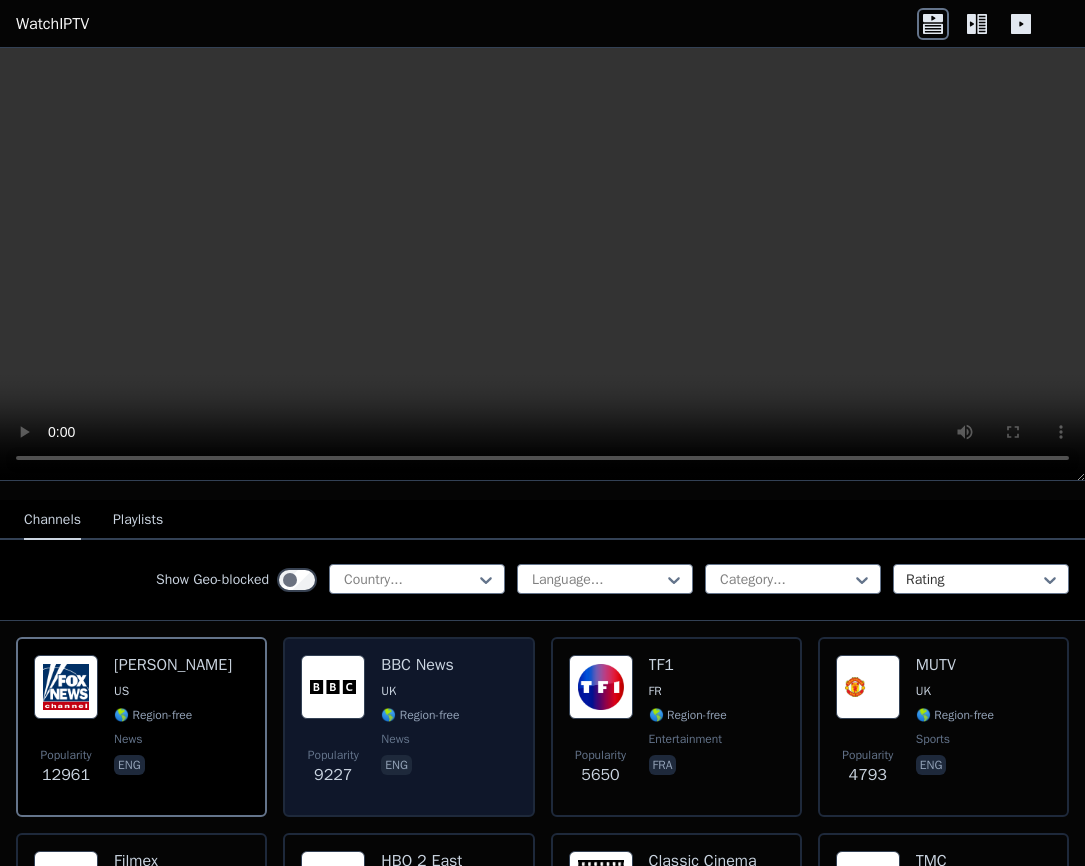 click on "news" at bounding box center [420, 739] 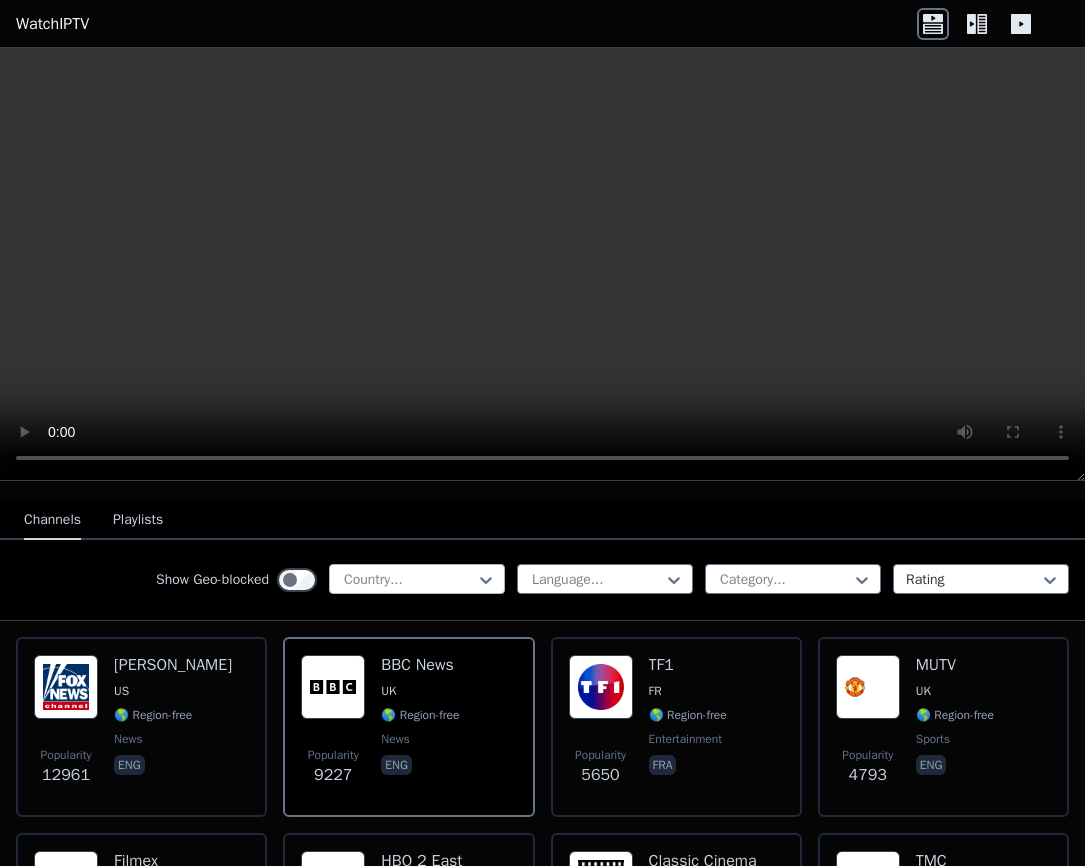 click at bounding box center (409, 580) 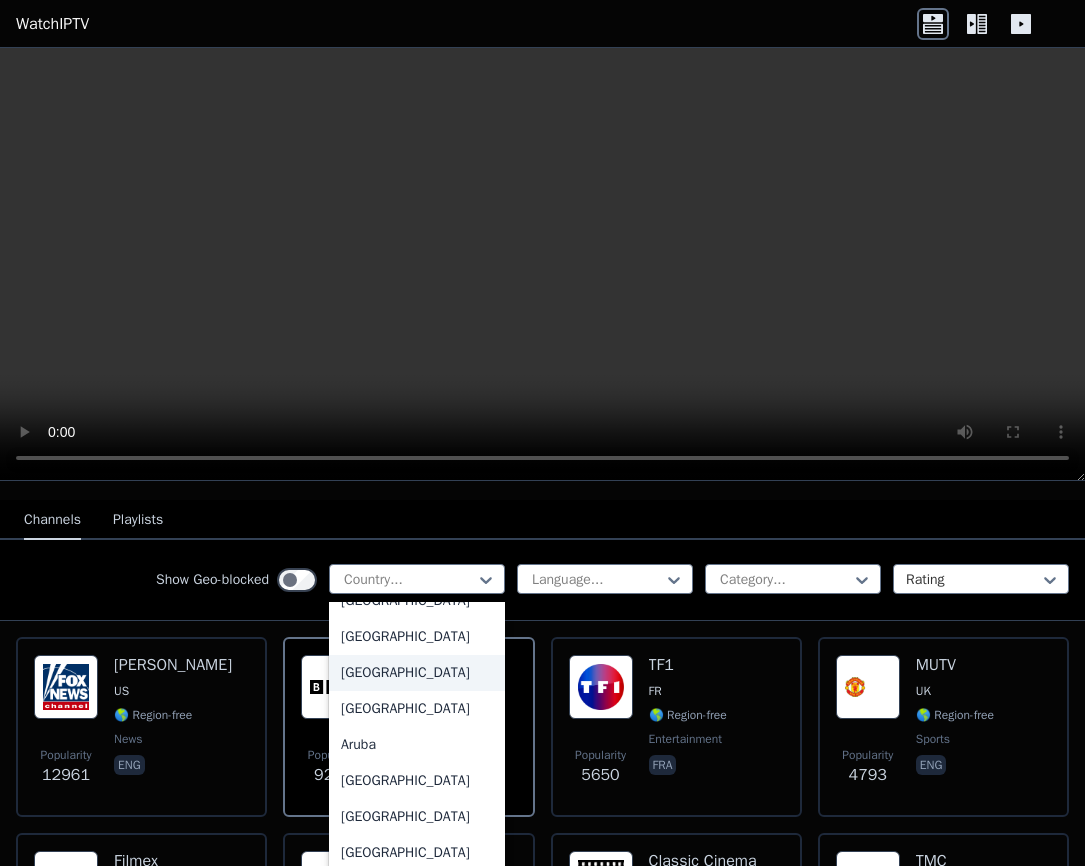 scroll, scrollTop: 200, scrollLeft: 0, axis: vertical 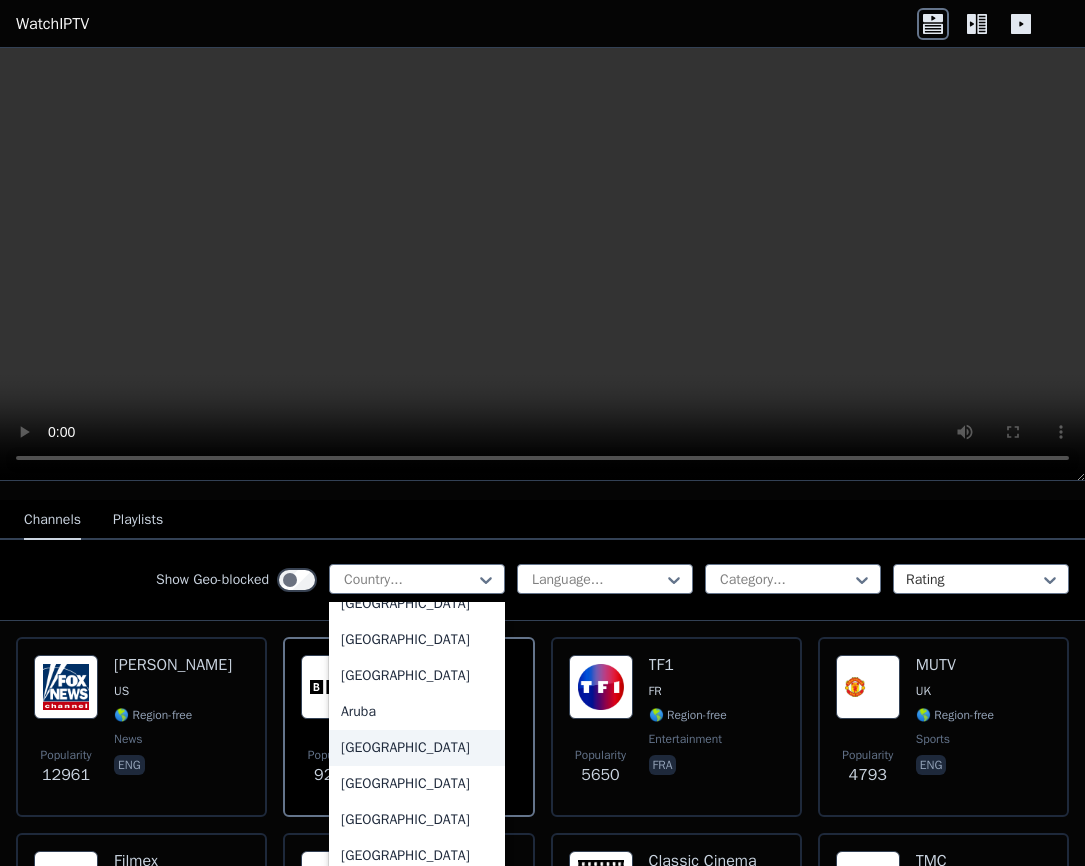 click on "[GEOGRAPHIC_DATA]" at bounding box center (417, 748) 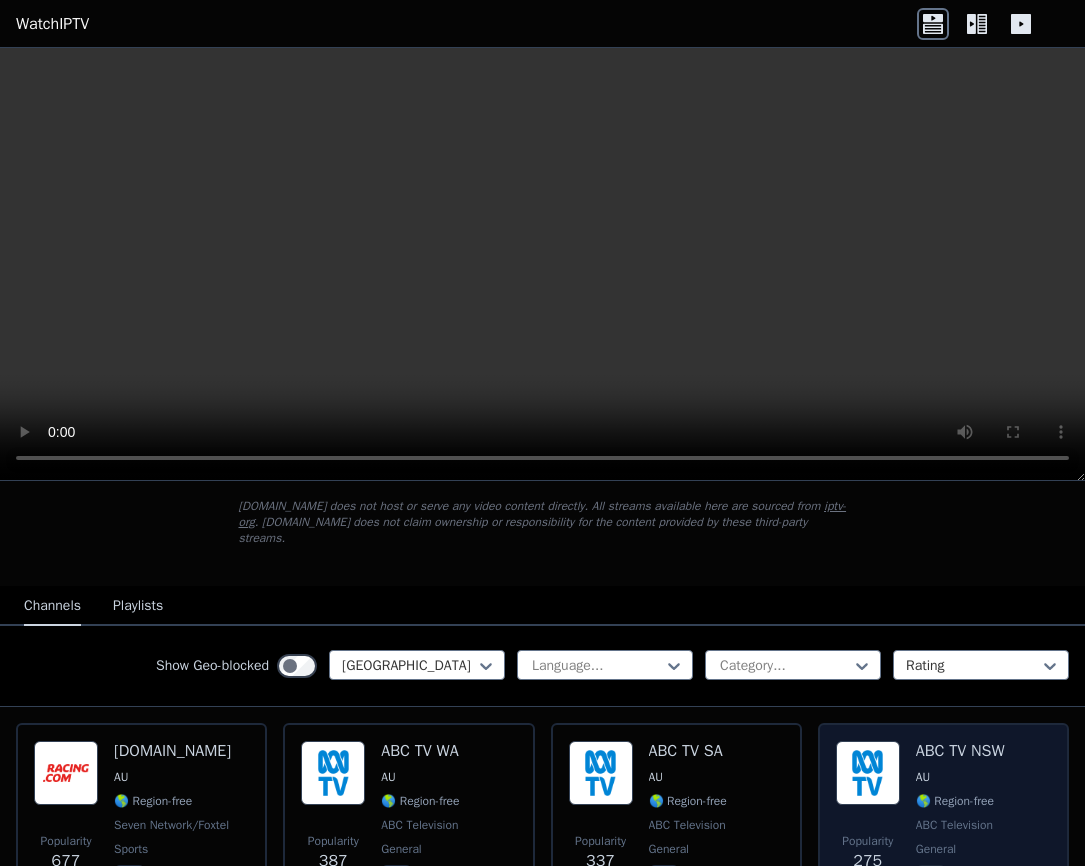 scroll, scrollTop: 115, scrollLeft: 0, axis: vertical 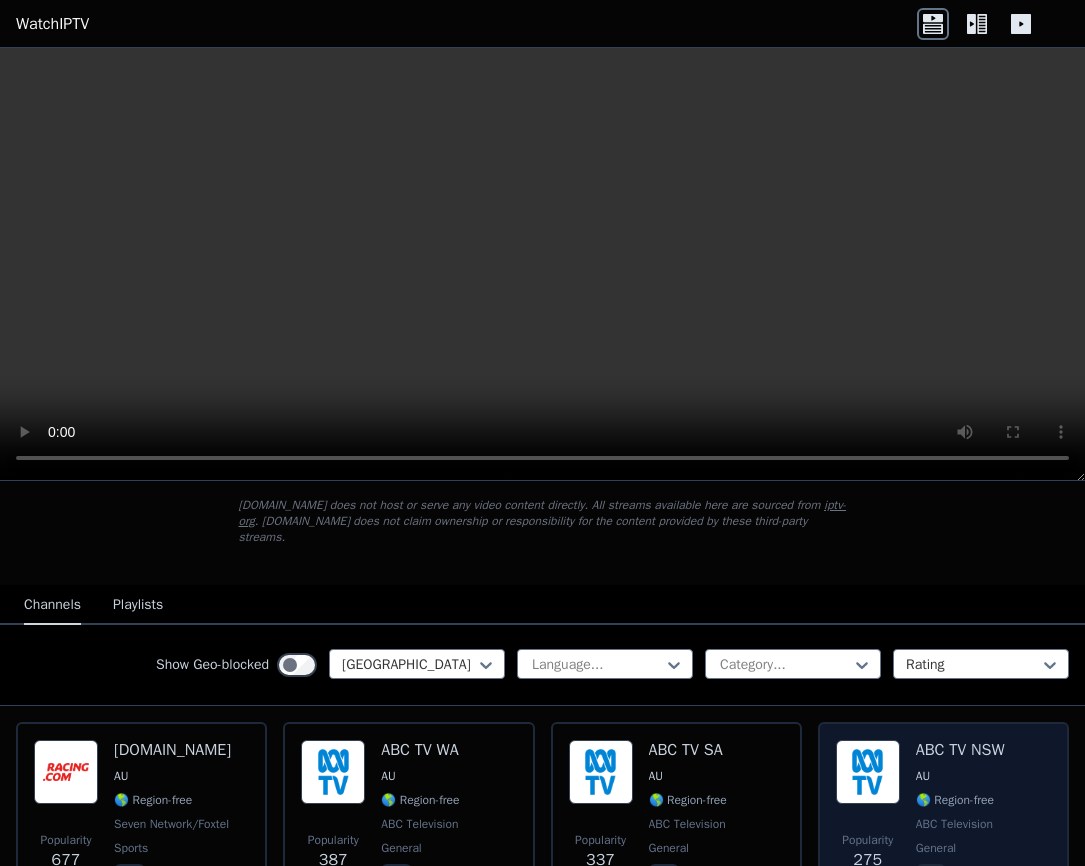click on "Popularity 275 ABC TV NSW AU 🌎 Region-free ABC Television general eng" at bounding box center (943, 814) 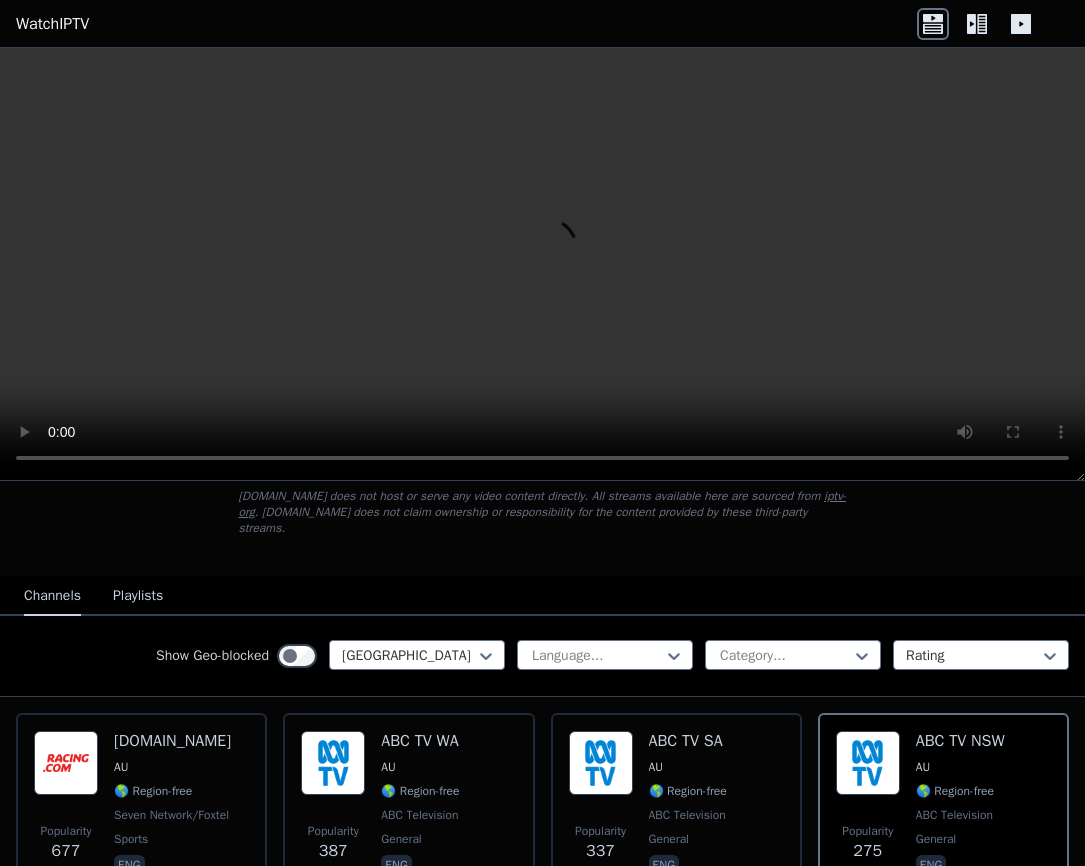 scroll, scrollTop: 0, scrollLeft: 0, axis: both 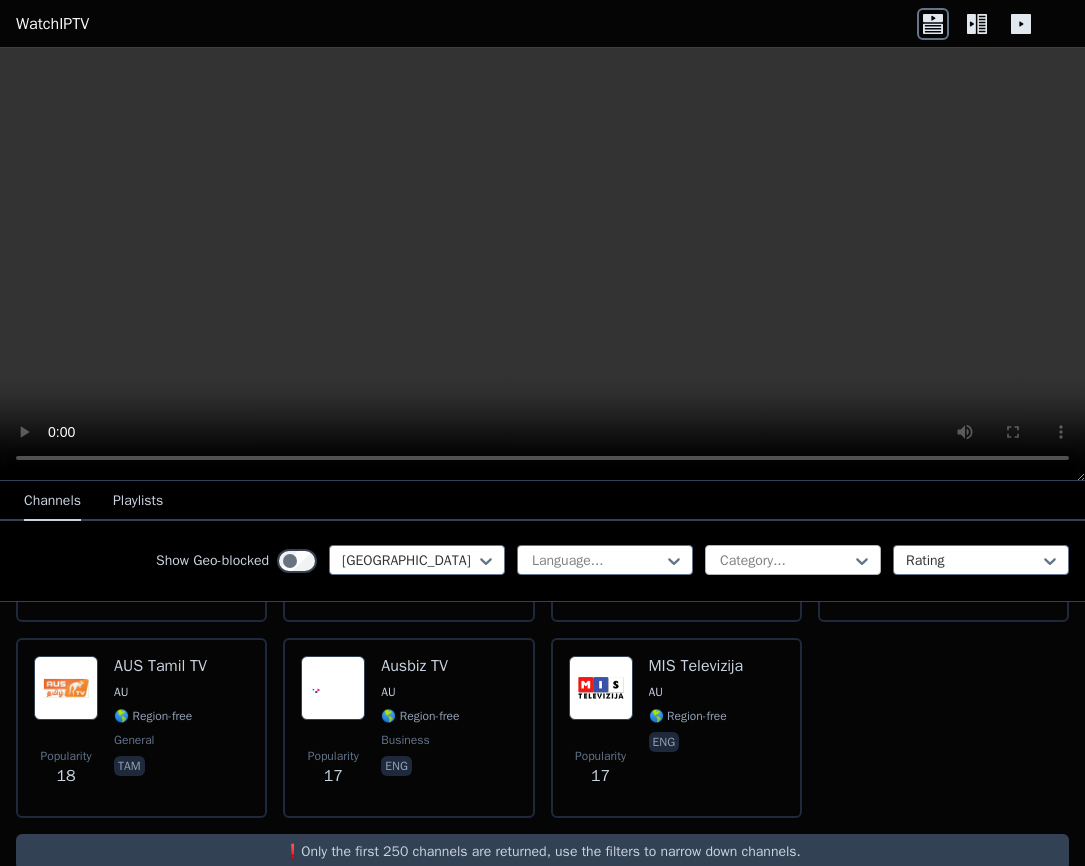 click at bounding box center [785, 561] 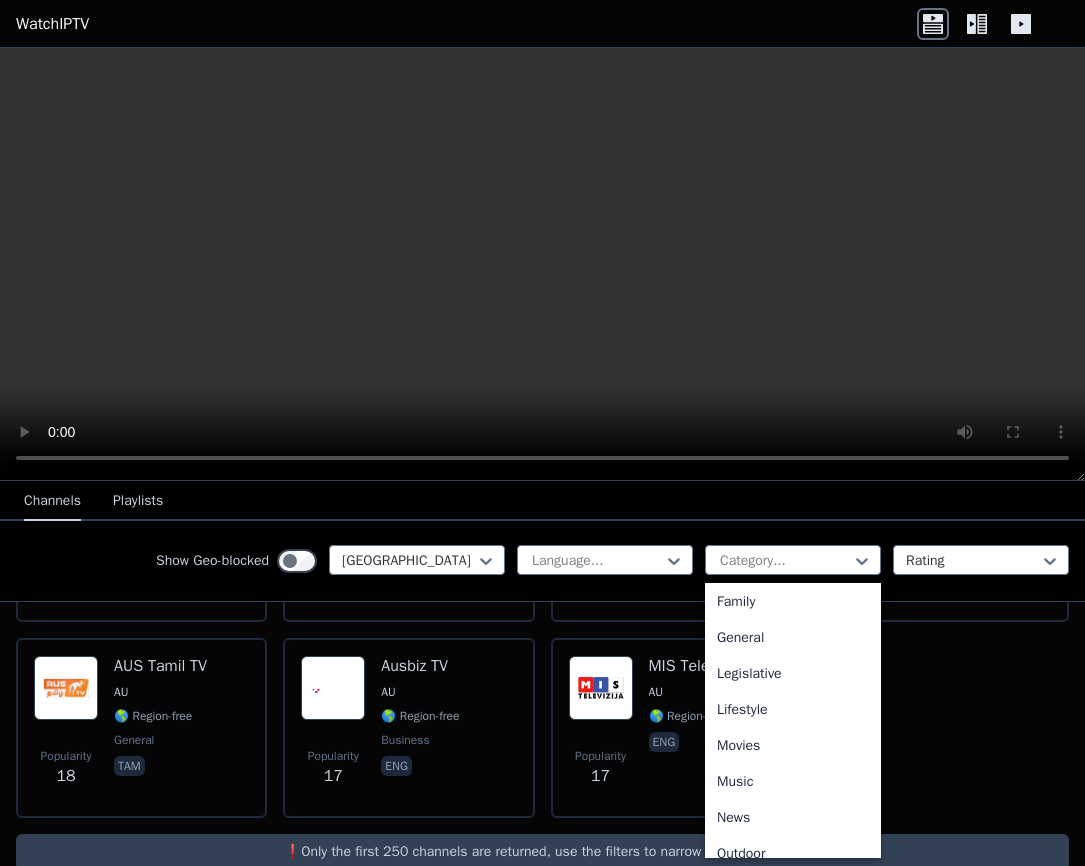scroll, scrollTop: 400, scrollLeft: 0, axis: vertical 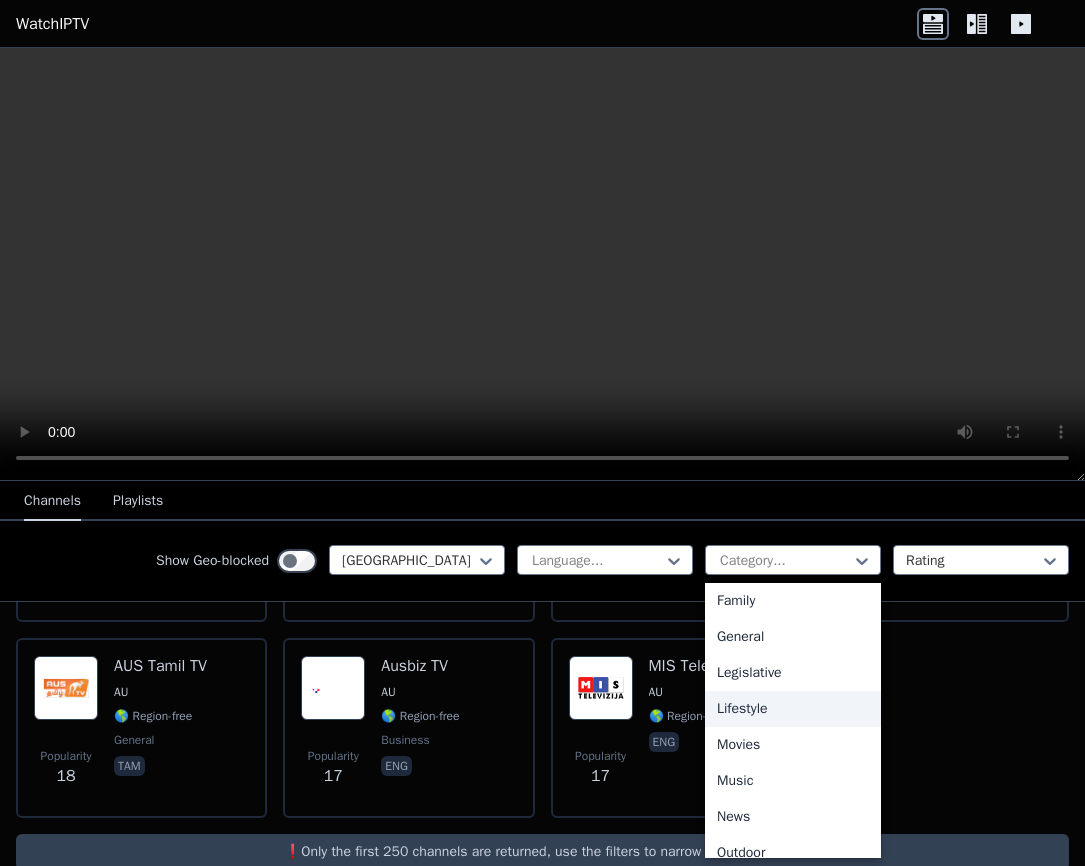 click on "Lifestyle" at bounding box center [793, 709] 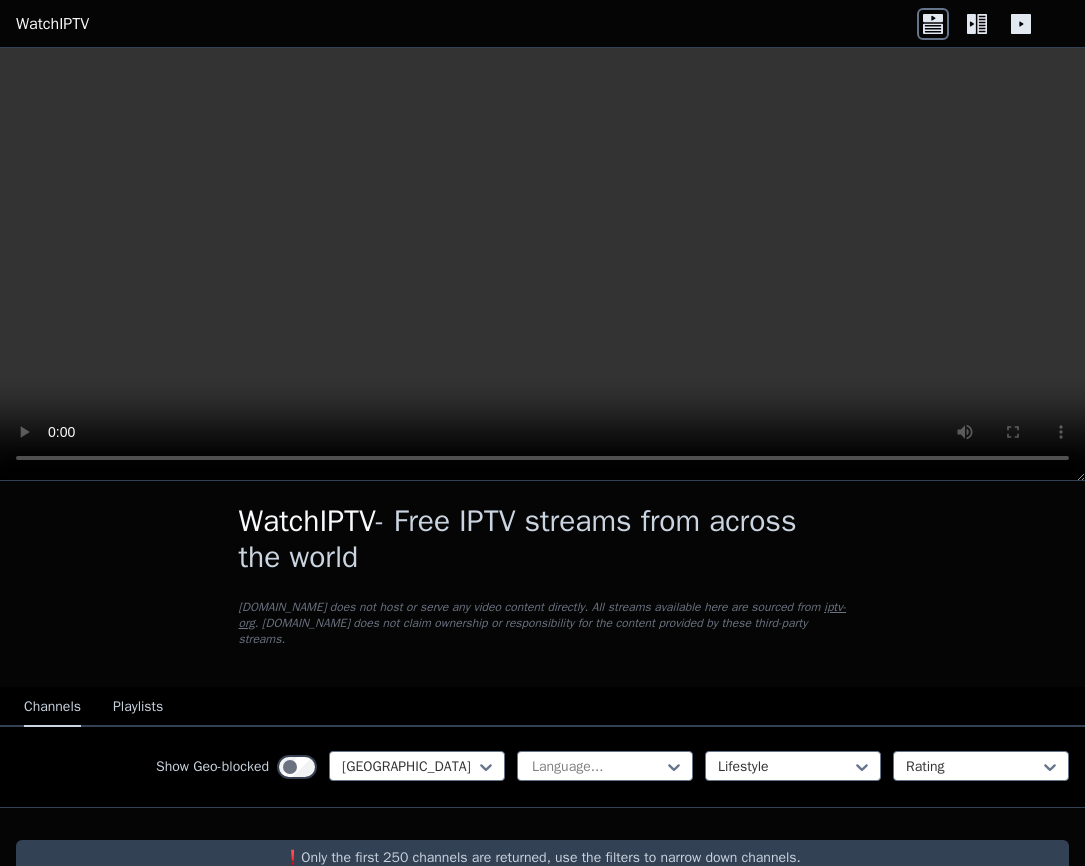 scroll, scrollTop: 0, scrollLeft: 0, axis: both 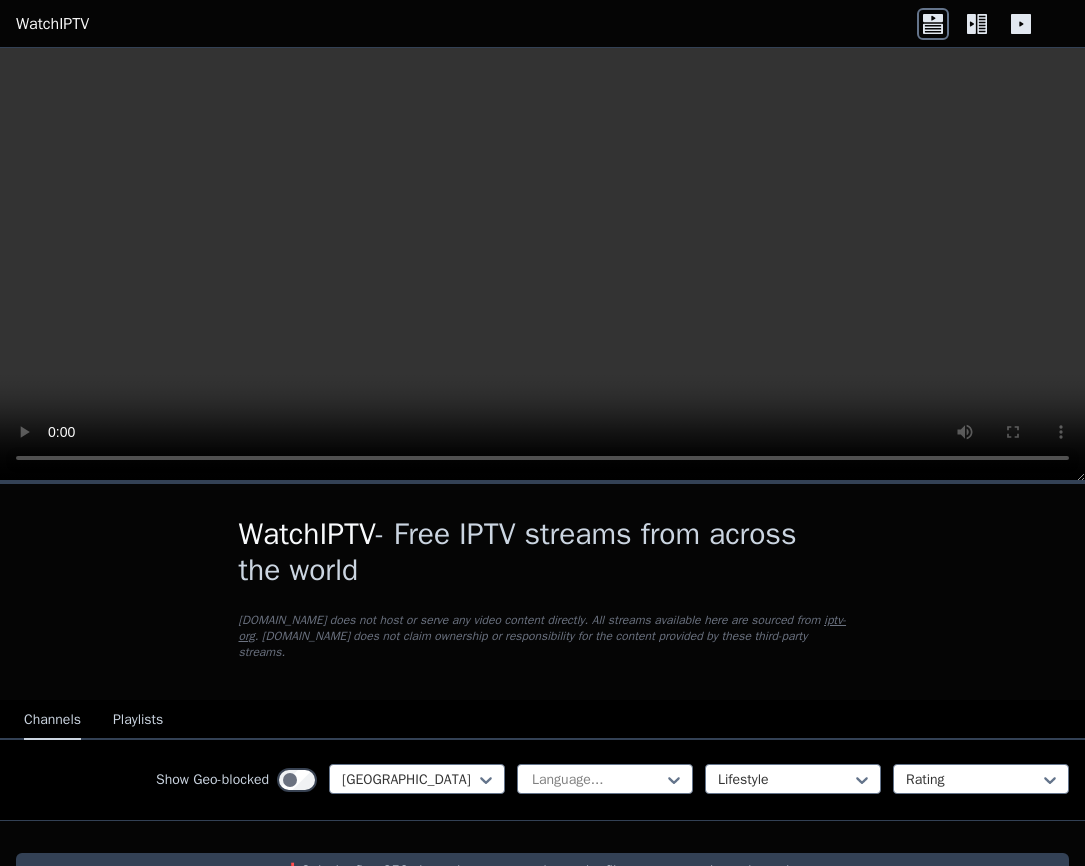 click on "WatchIPTV" at bounding box center (52, 24) 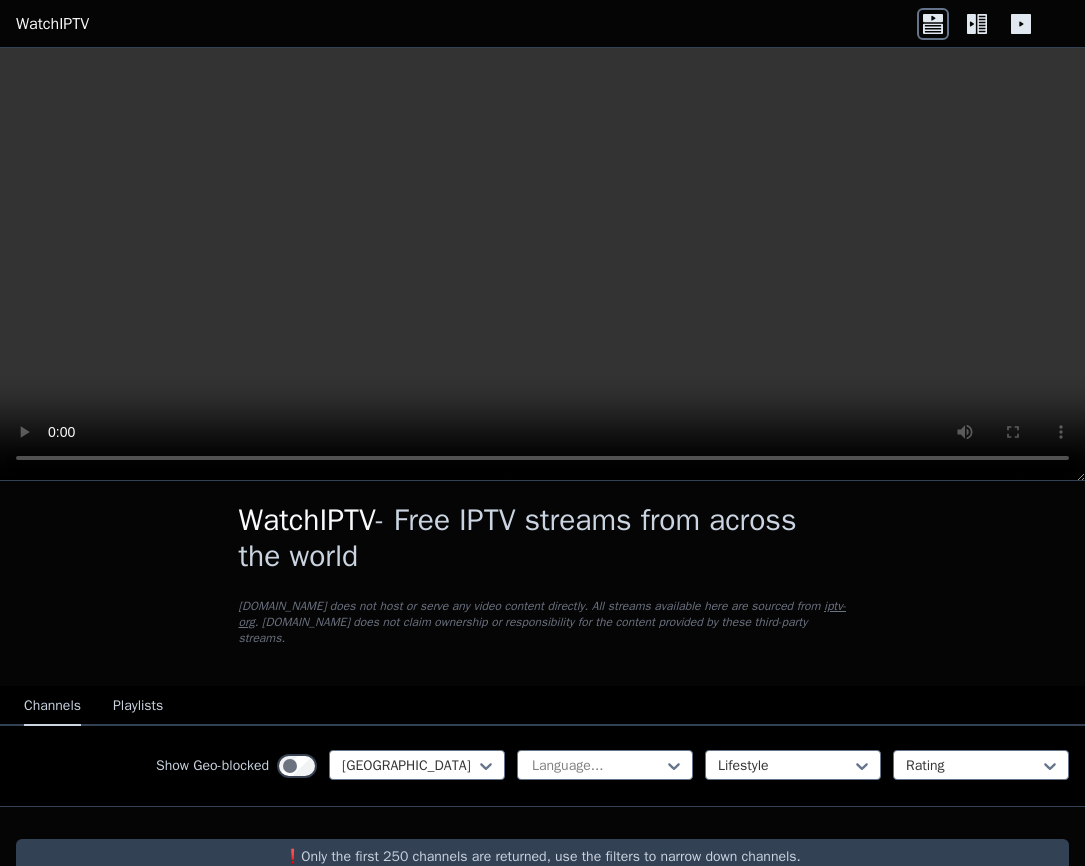 scroll, scrollTop: 0, scrollLeft: 0, axis: both 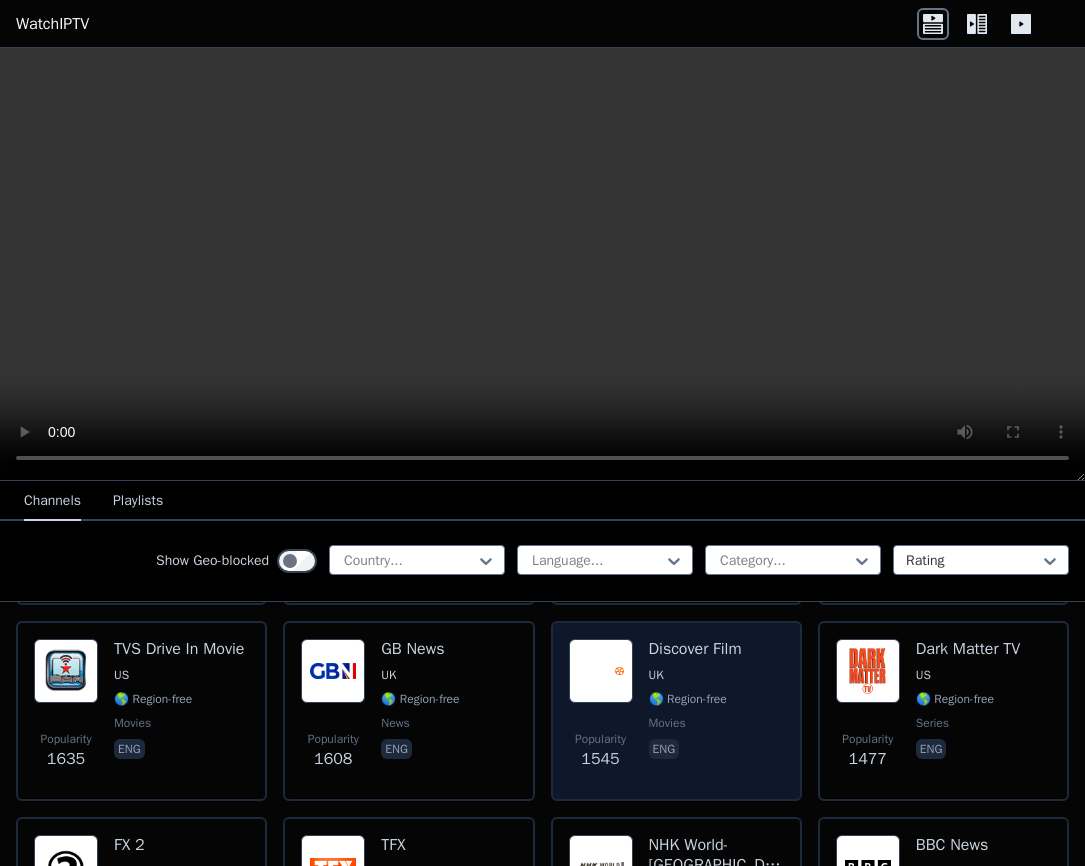click at bounding box center [601, 671] 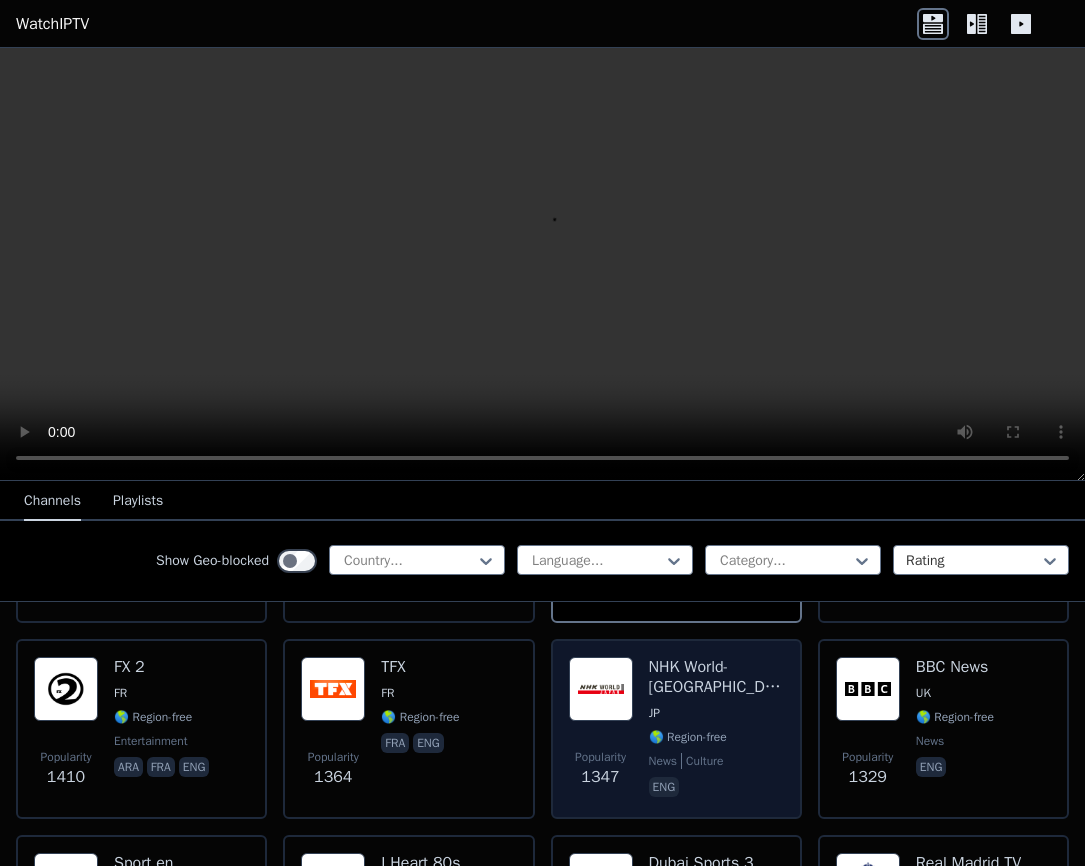 scroll, scrollTop: 1600, scrollLeft: 0, axis: vertical 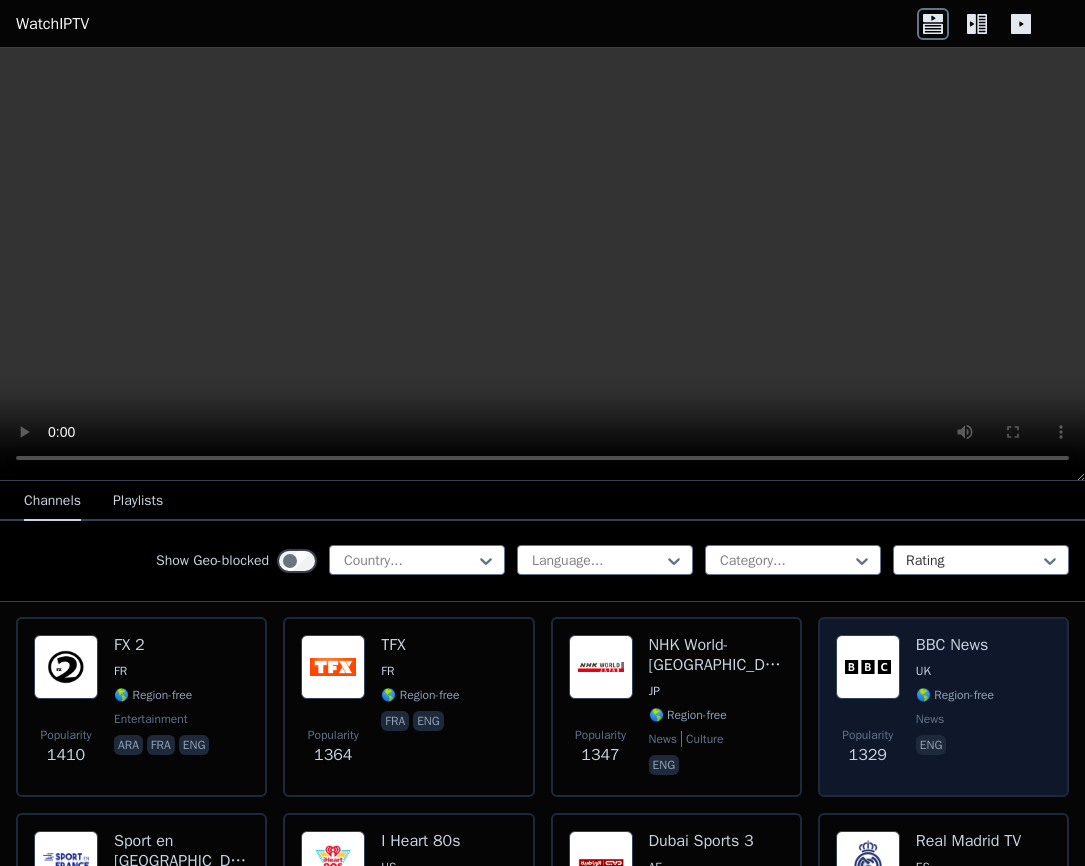 click on "UK" at bounding box center [955, 671] 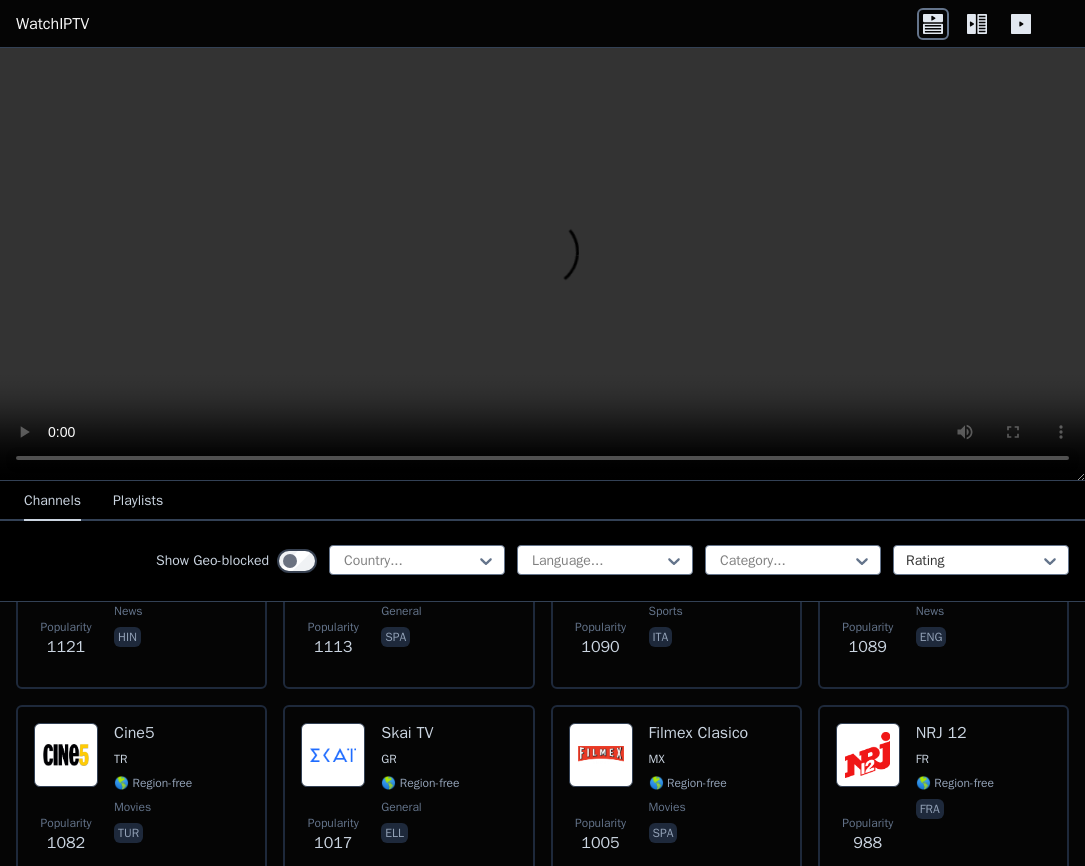 scroll, scrollTop: 2300, scrollLeft: 0, axis: vertical 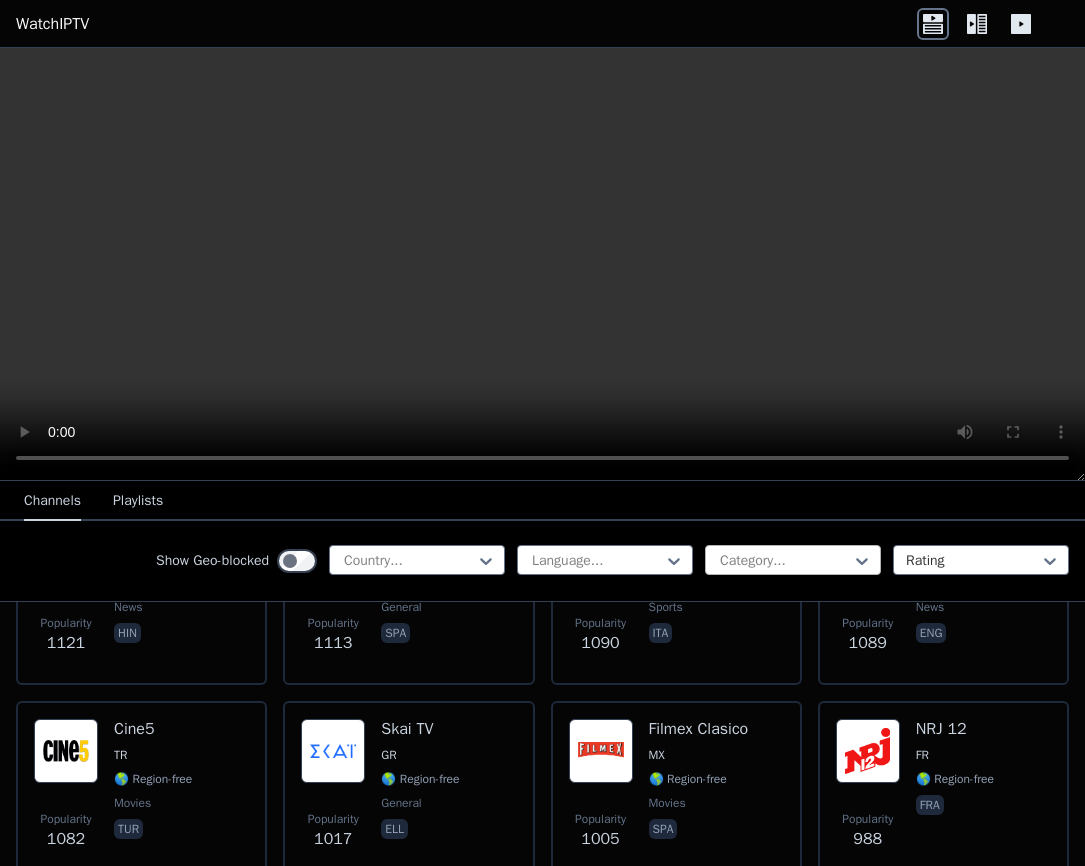 click at bounding box center (785, 561) 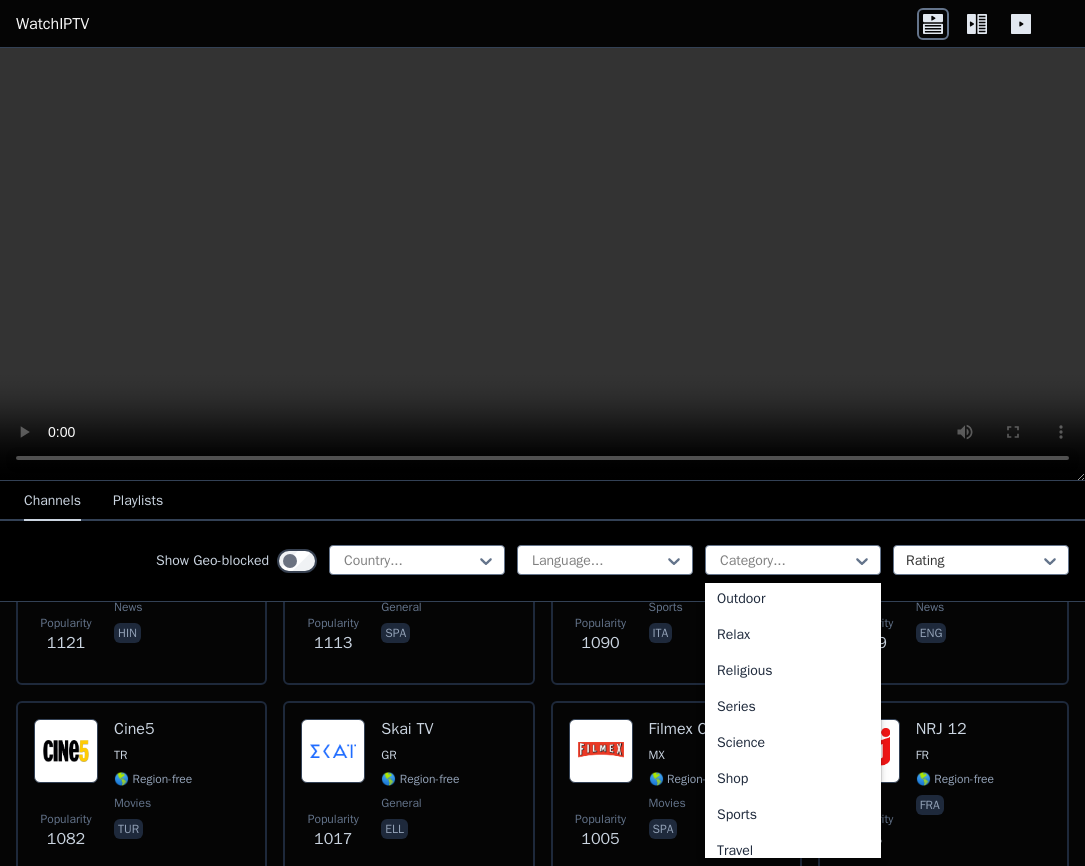 scroll, scrollTop: 700, scrollLeft: 0, axis: vertical 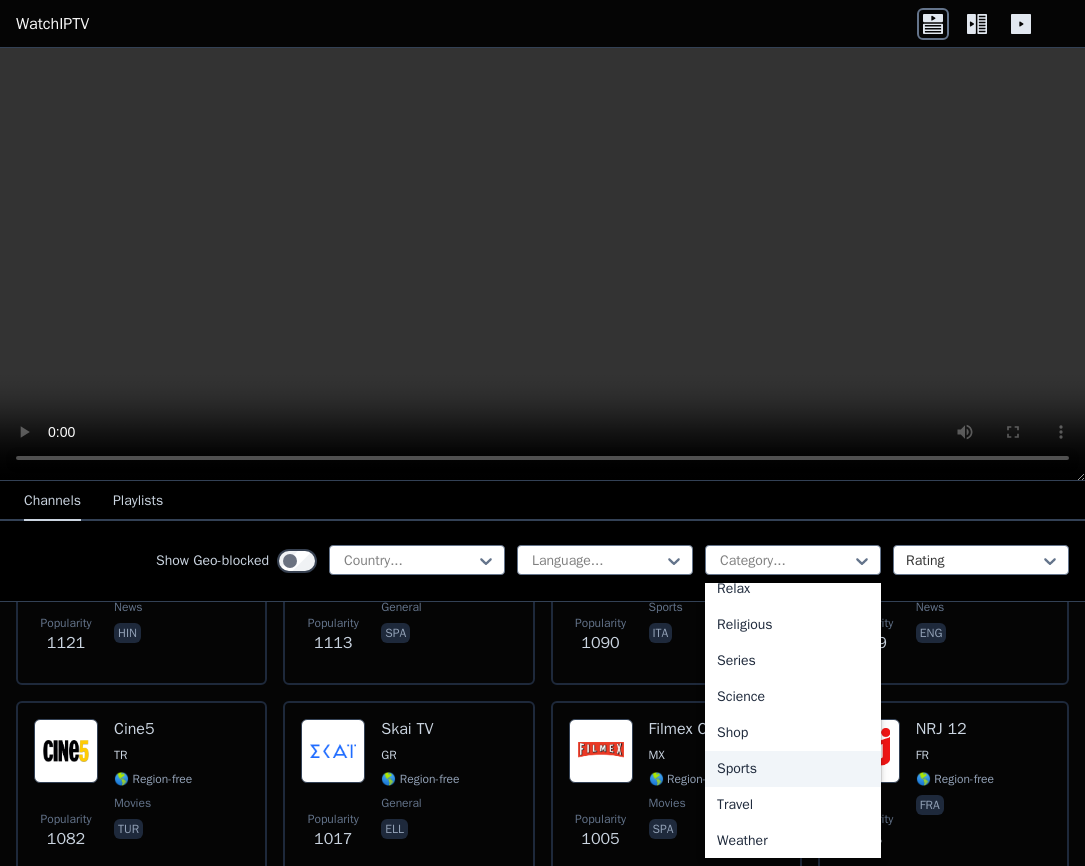 click on "Sports" at bounding box center [793, 769] 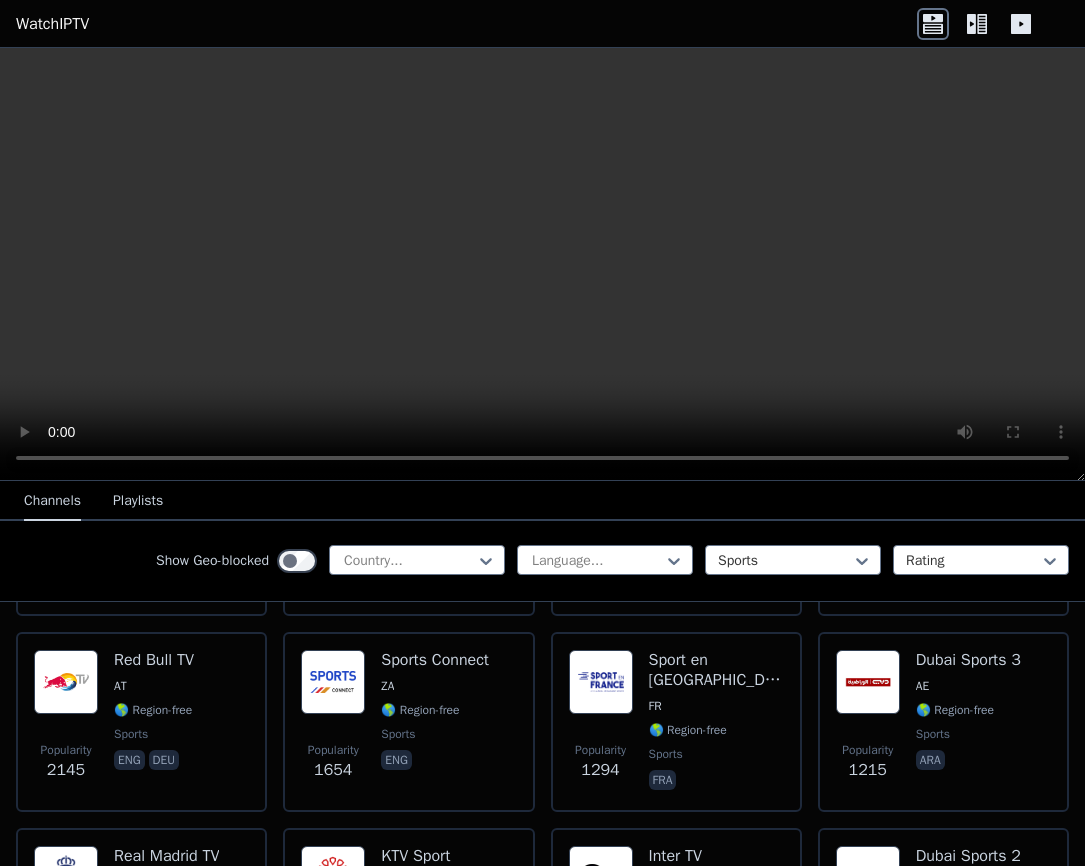 scroll, scrollTop: 400, scrollLeft: 0, axis: vertical 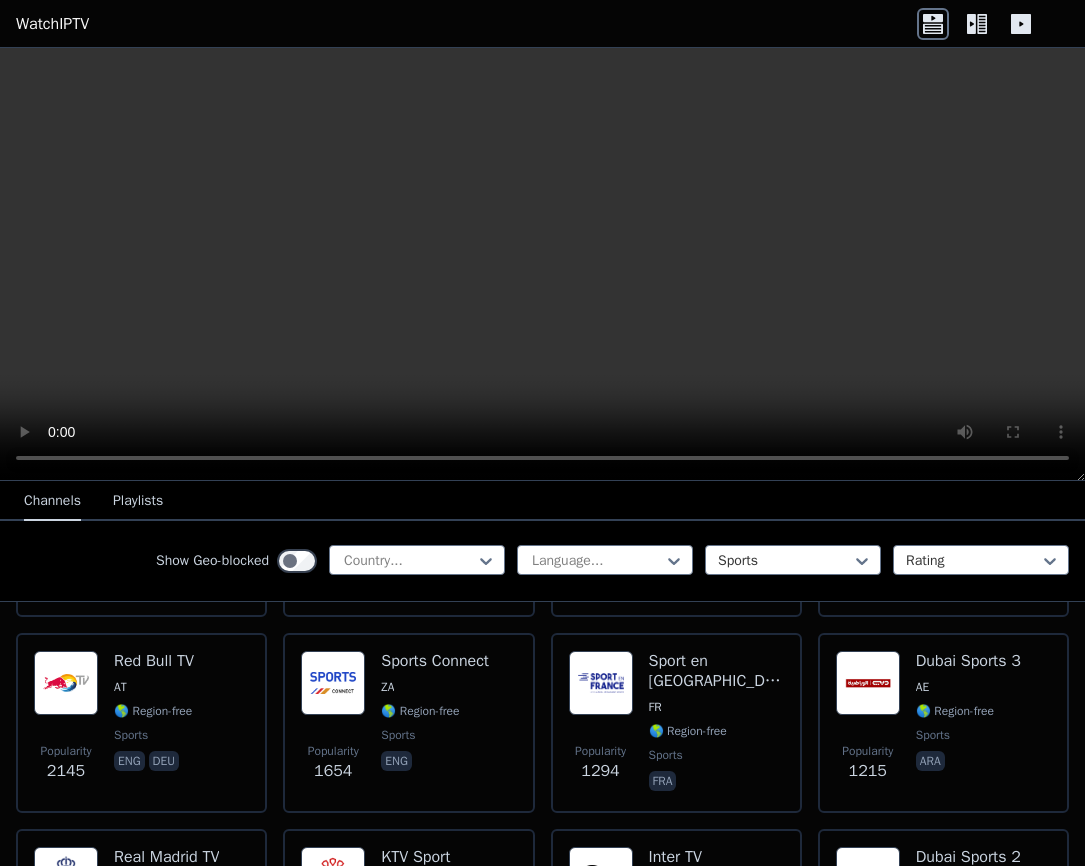 click on "🌎 Region-free" at bounding box center [955, 711] 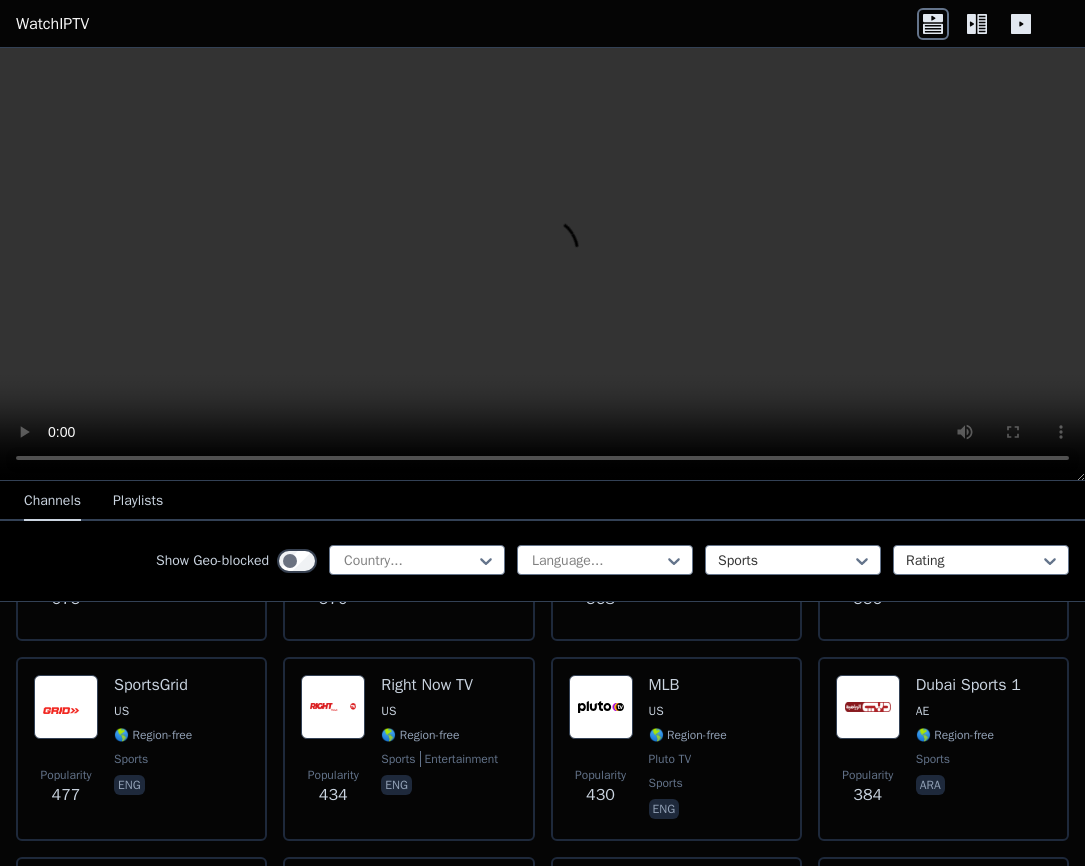 scroll, scrollTop: 1600, scrollLeft: 0, axis: vertical 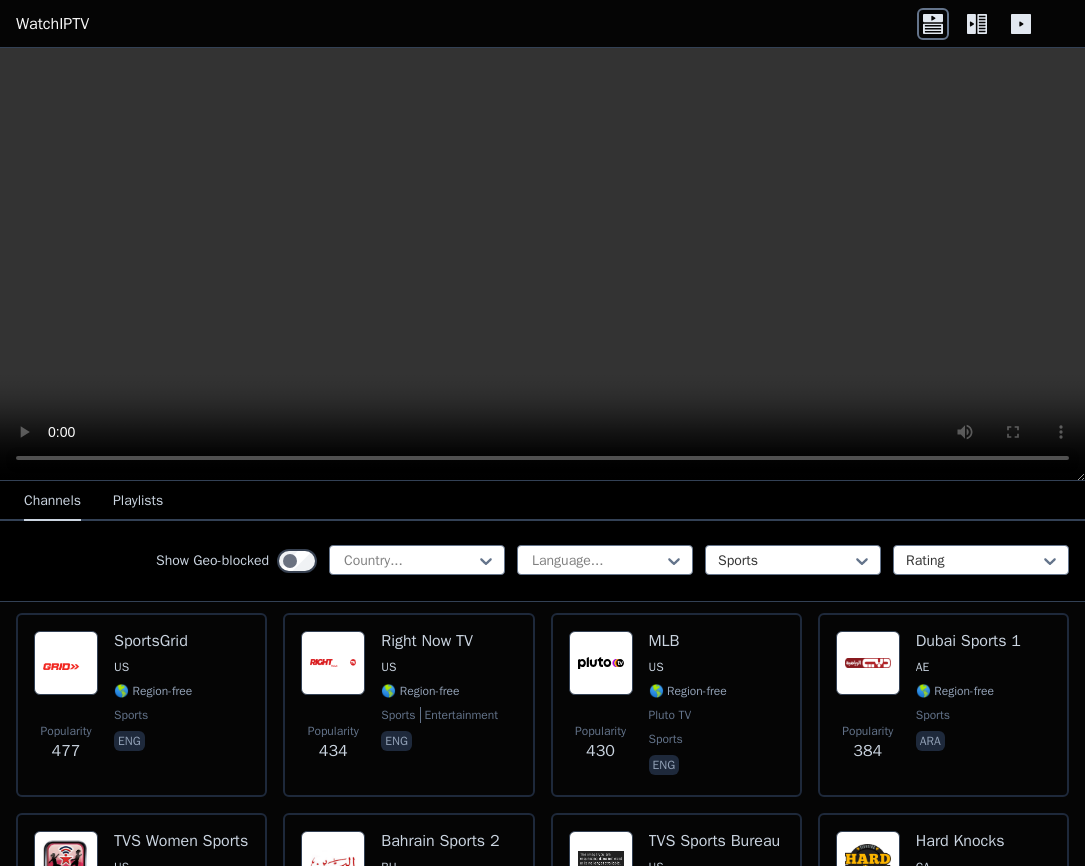 click on "sports" at bounding box center (968, 715) 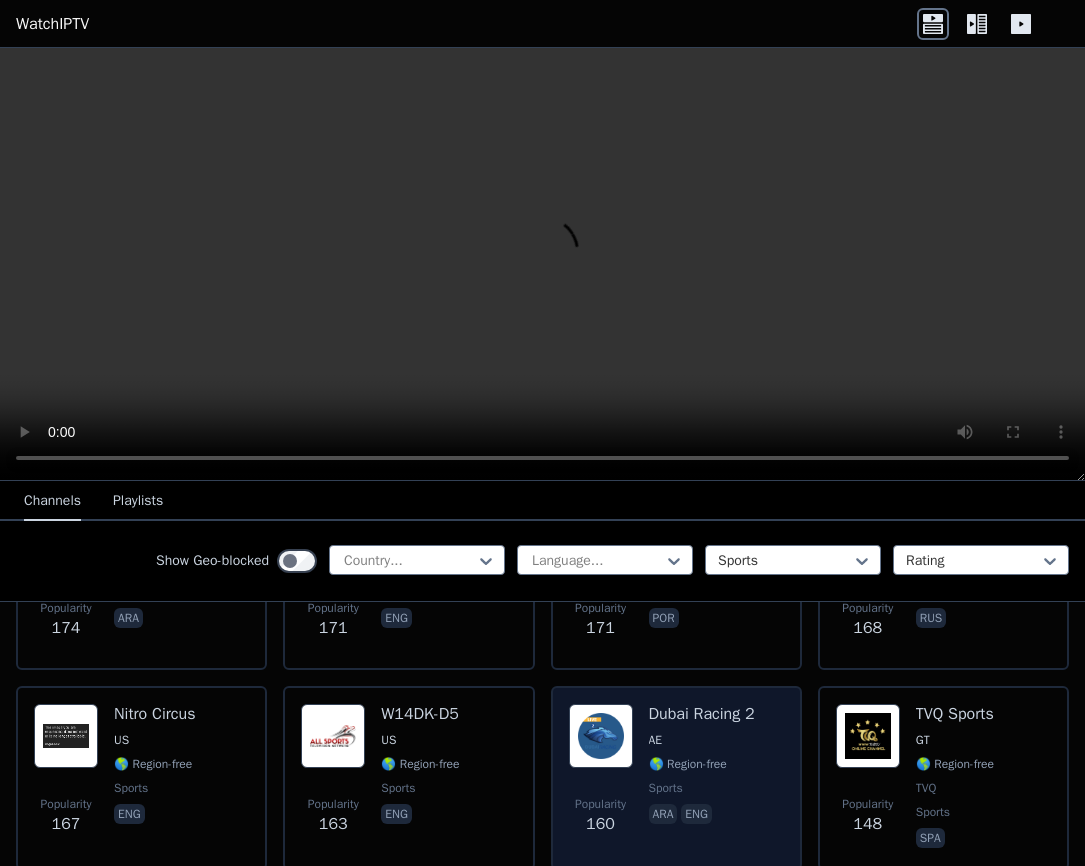 scroll, scrollTop: 3000, scrollLeft: 0, axis: vertical 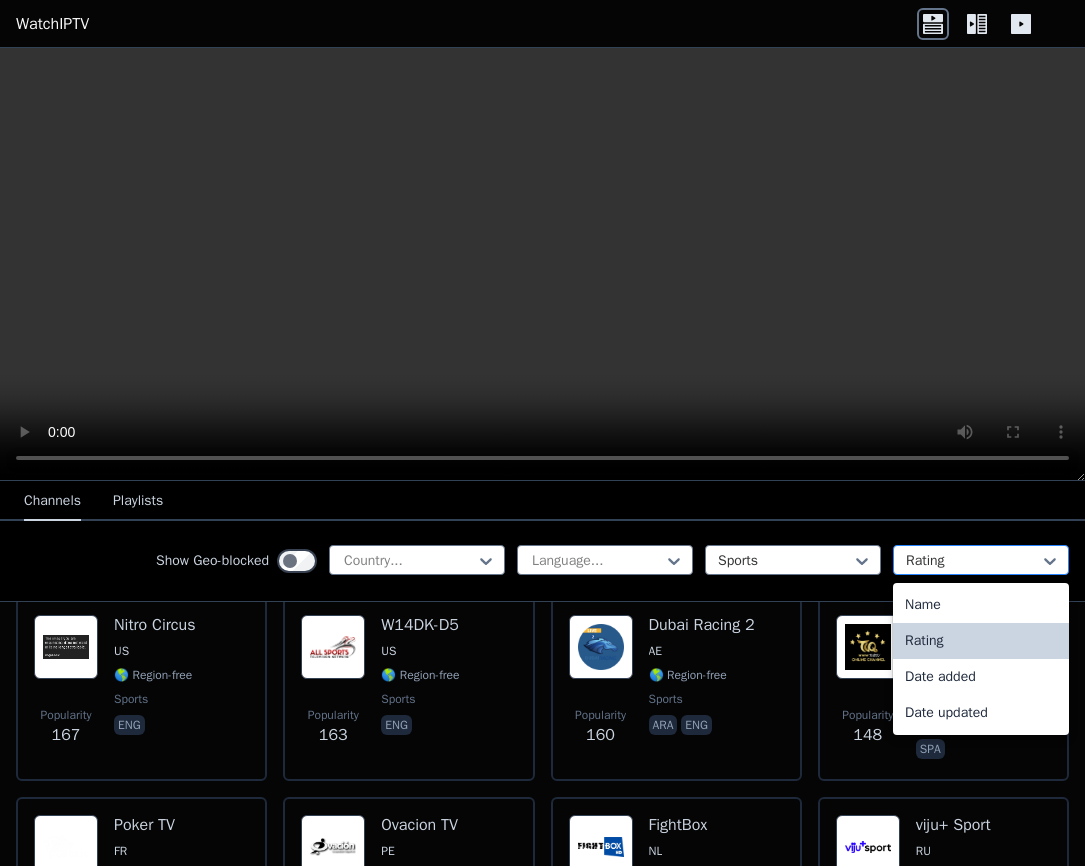 click on "Rating" at bounding box center (981, 560) 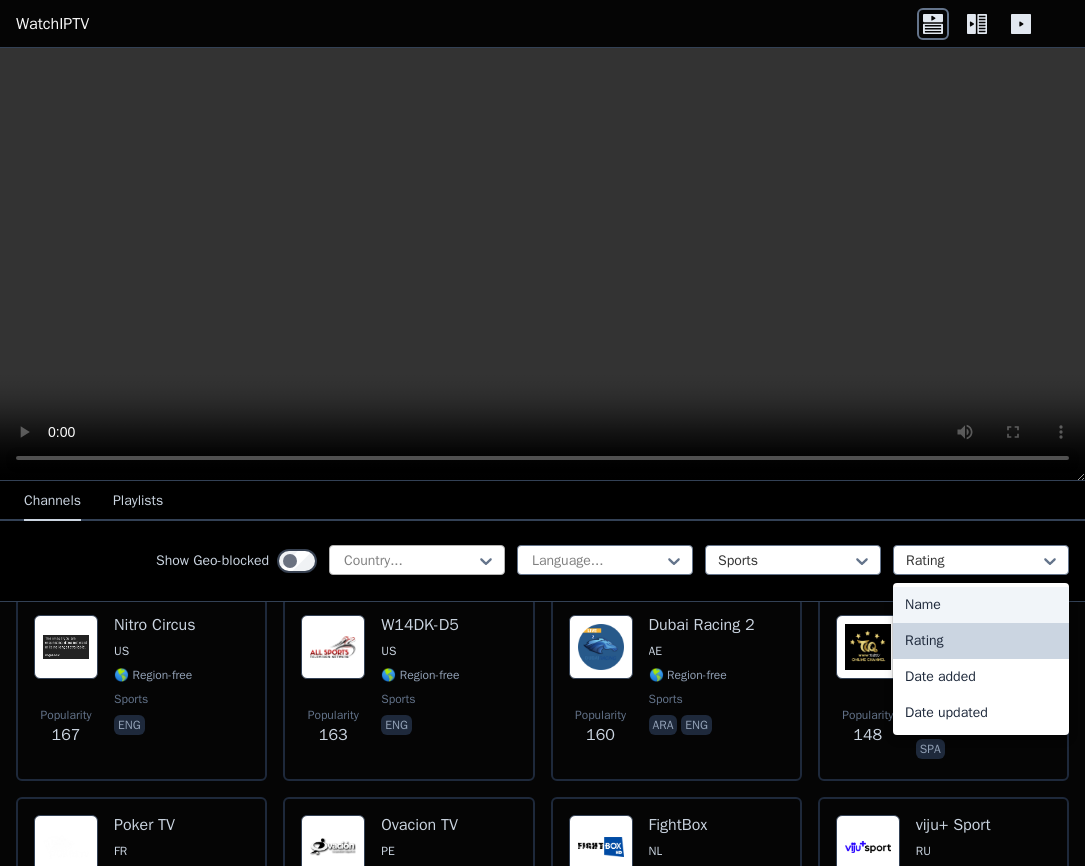 click at bounding box center [409, 561] 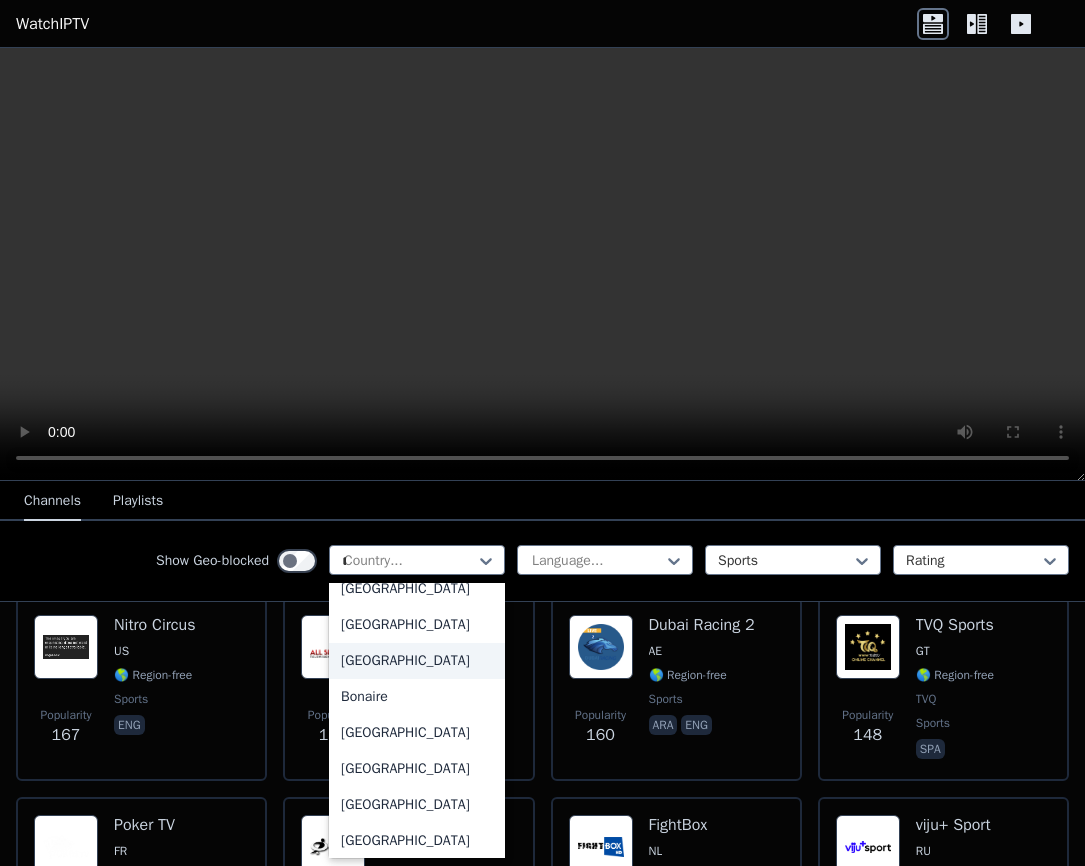 scroll, scrollTop: 0, scrollLeft: 0, axis: both 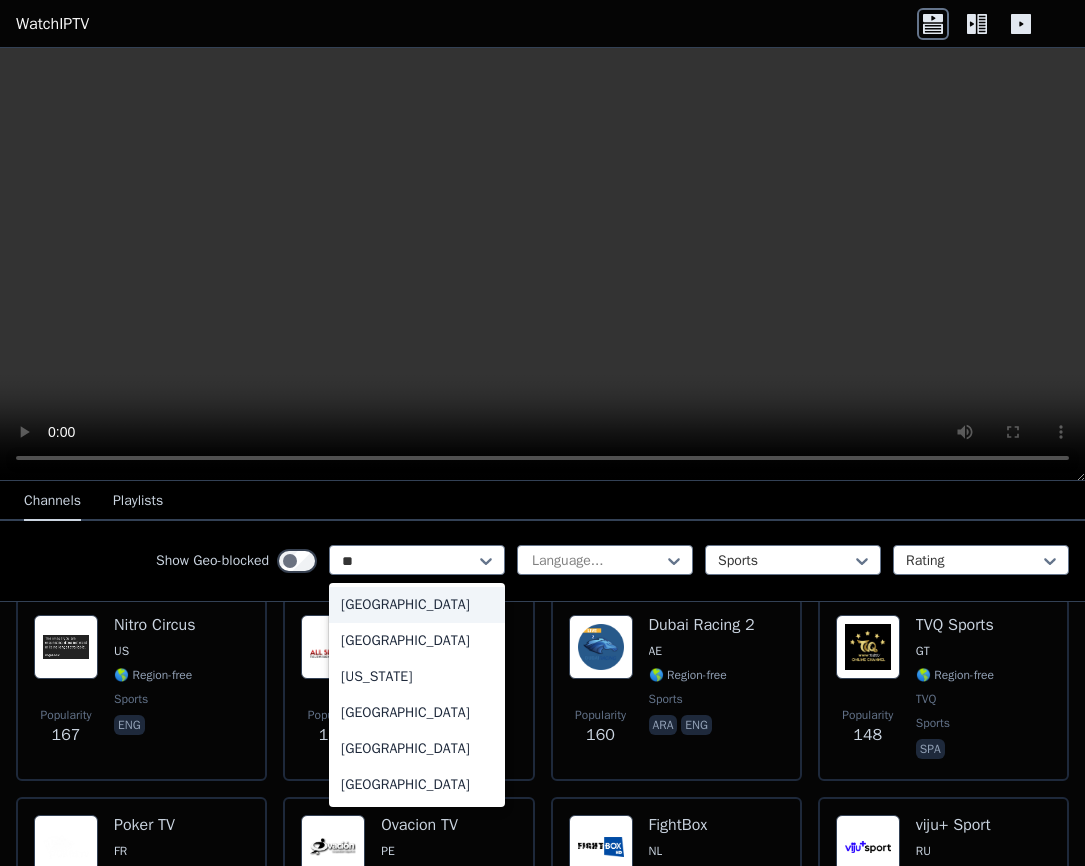 type on "***" 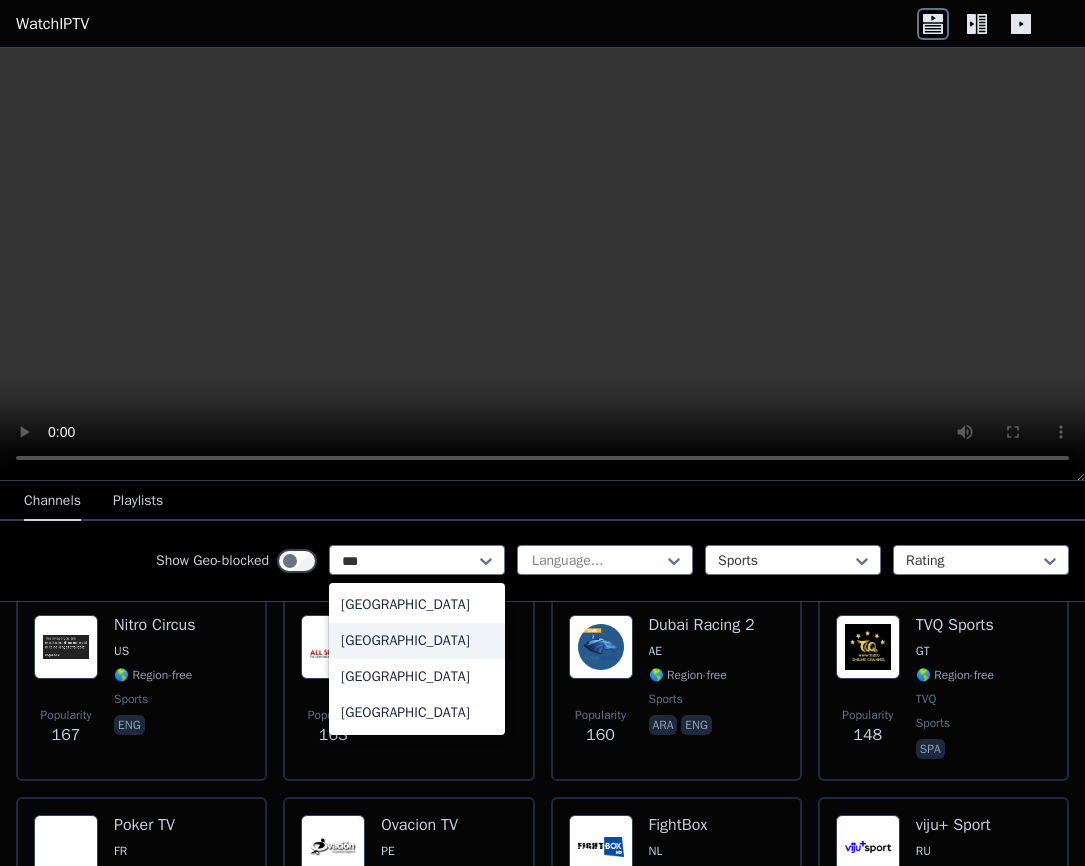 click on "[GEOGRAPHIC_DATA]" at bounding box center [417, 641] 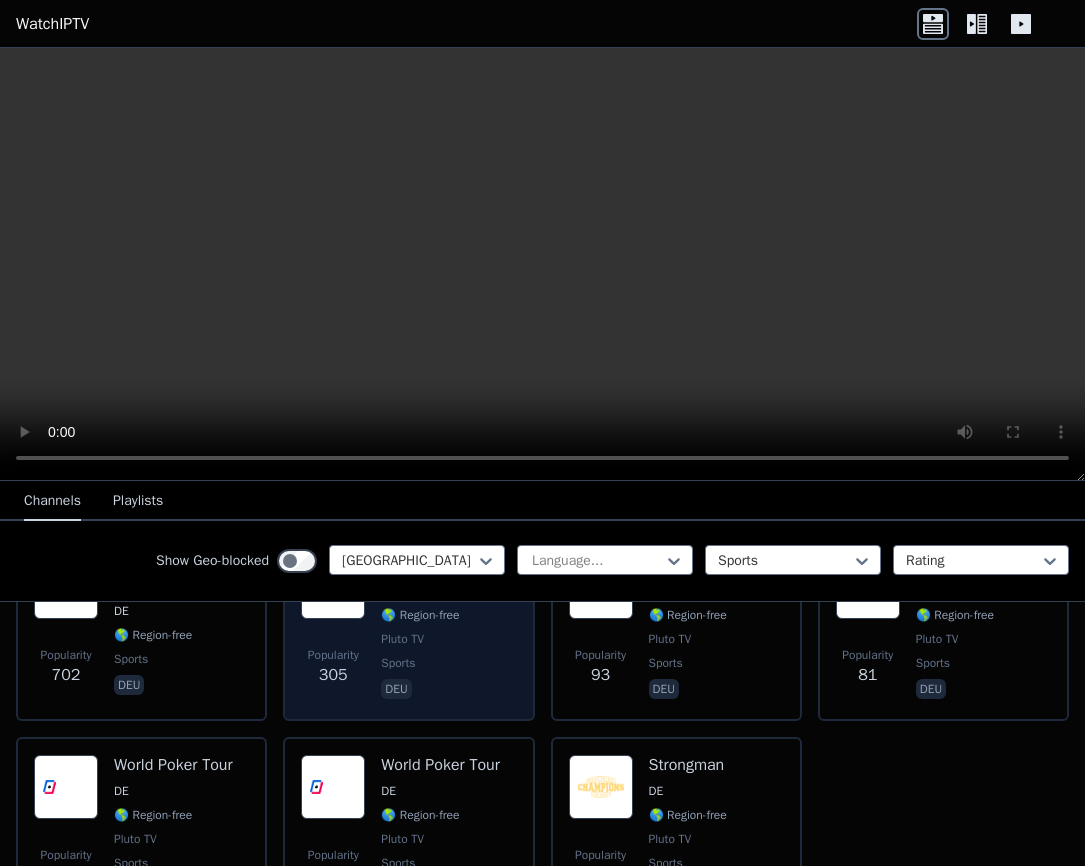 scroll, scrollTop: 200, scrollLeft: 0, axis: vertical 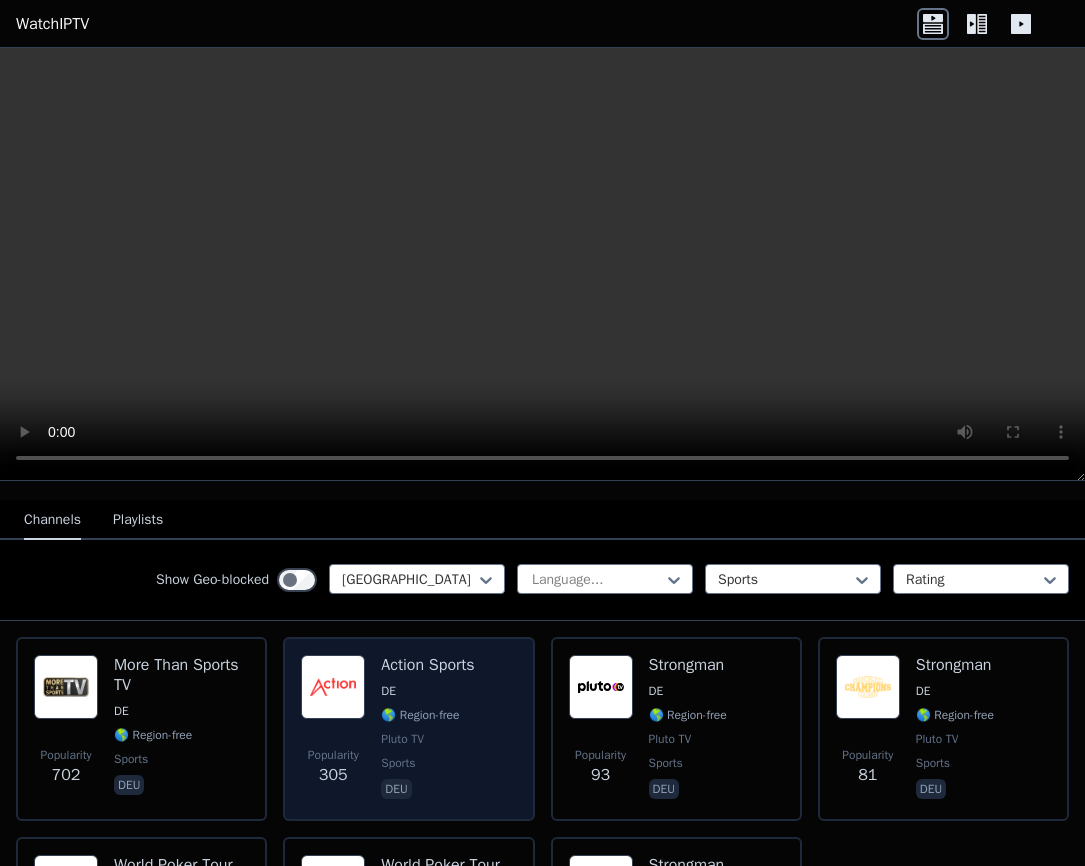 click on "DE" at bounding box center (427, 691) 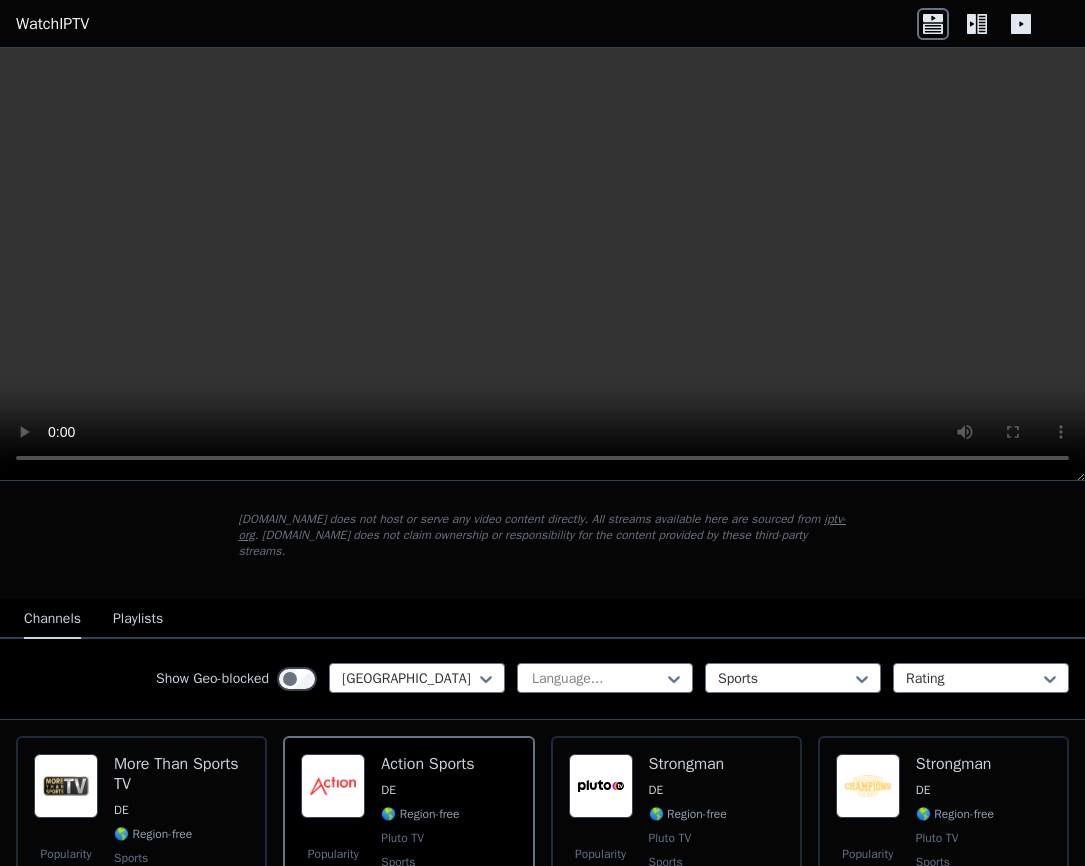 scroll, scrollTop: 100, scrollLeft: 0, axis: vertical 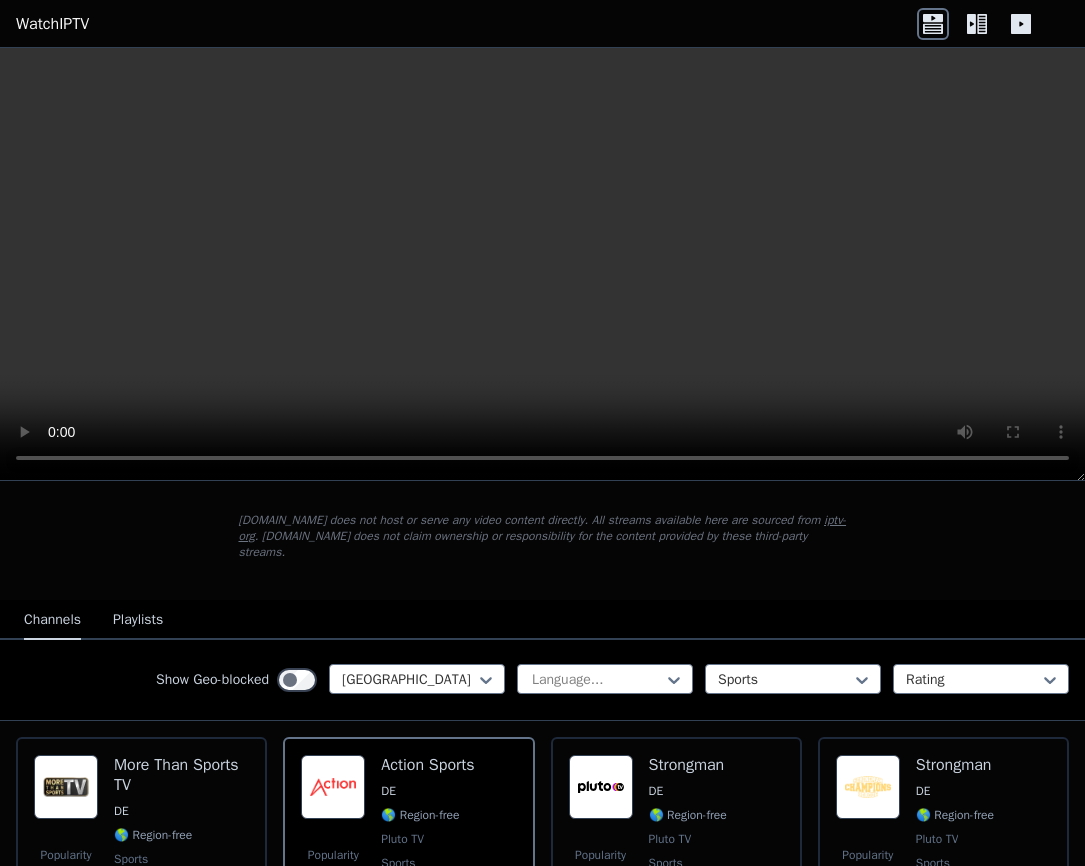 click on "WatchIPTV" at bounding box center [52, 24] 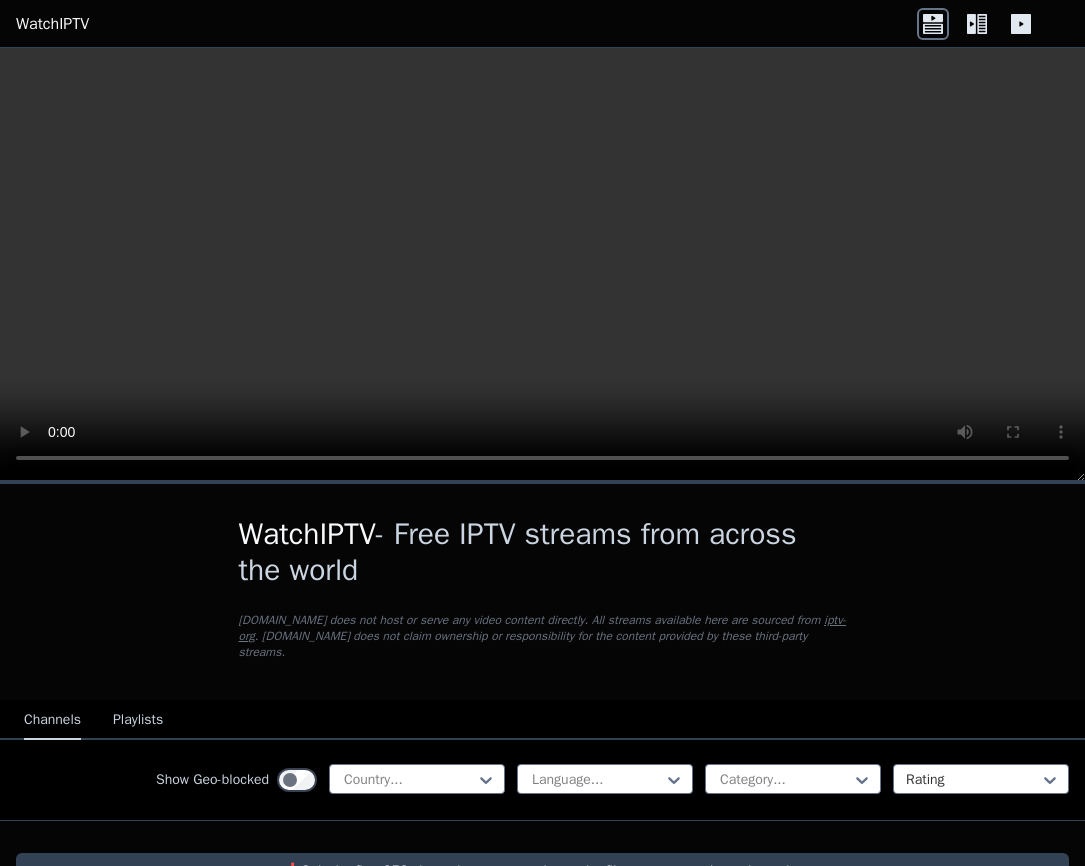 scroll, scrollTop: 0, scrollLeft: 0, axis: both 